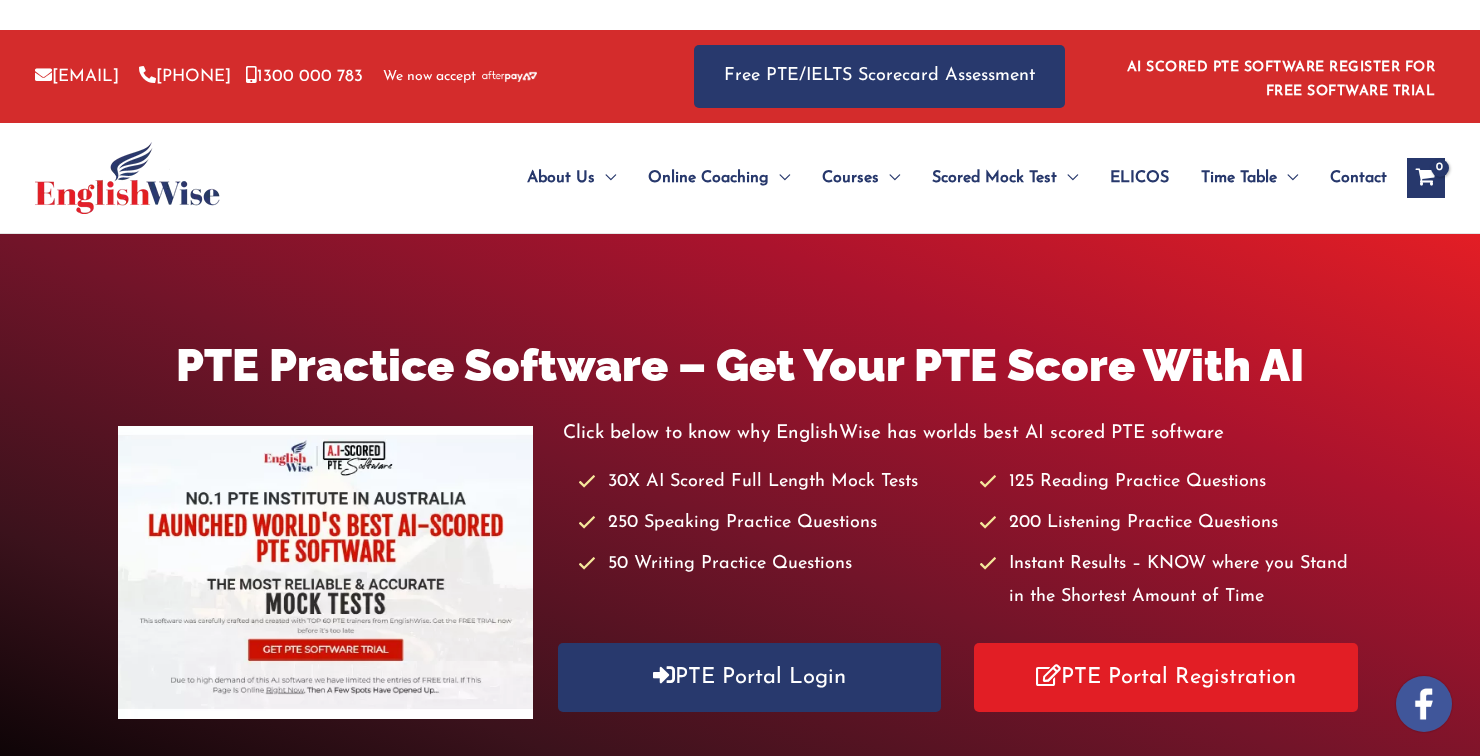 scroll, scrollTop: 105, scrollLeft: 0, axis: vertical 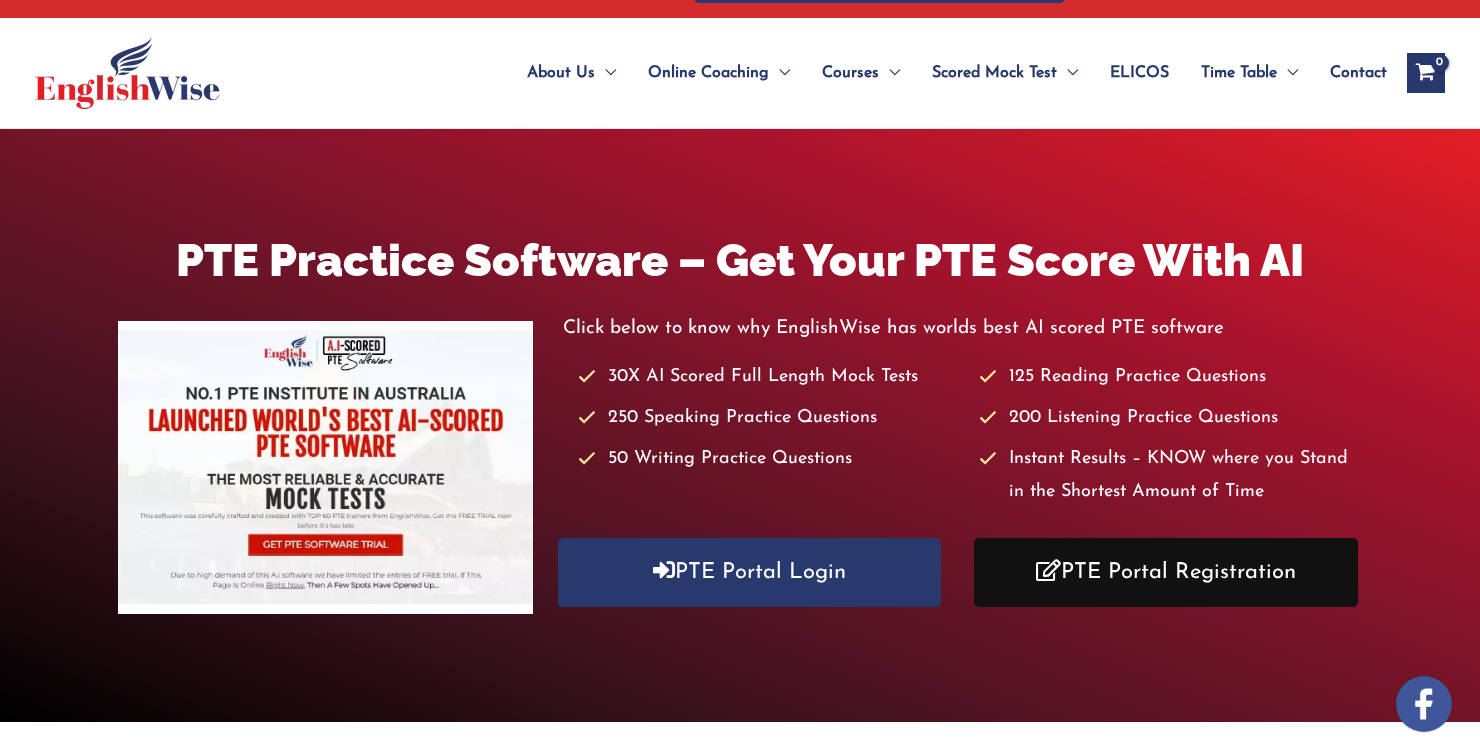 click on "PTE Portal Registration" at bounding box center (1165, 572) 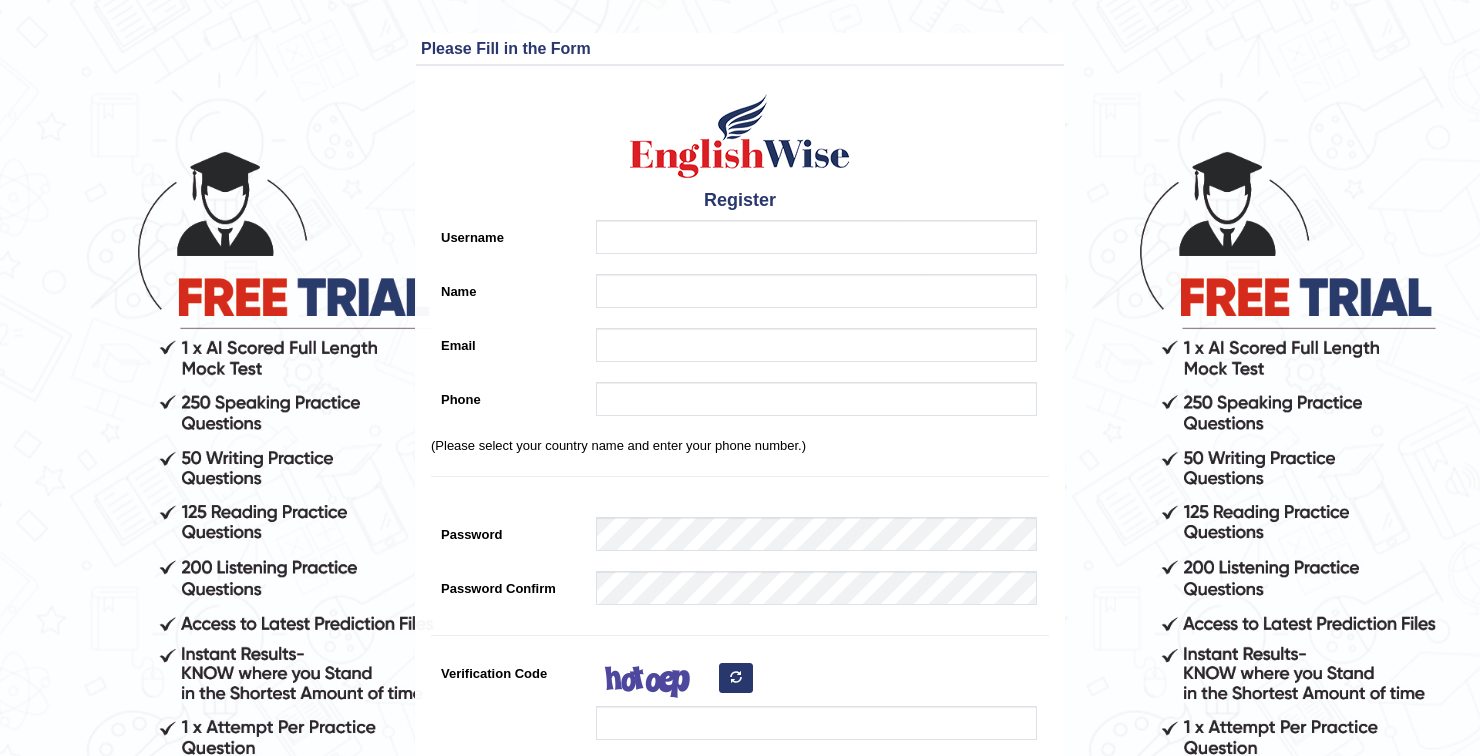 scroll, scrollTop: 0, scrollLeft: 0, axis: both 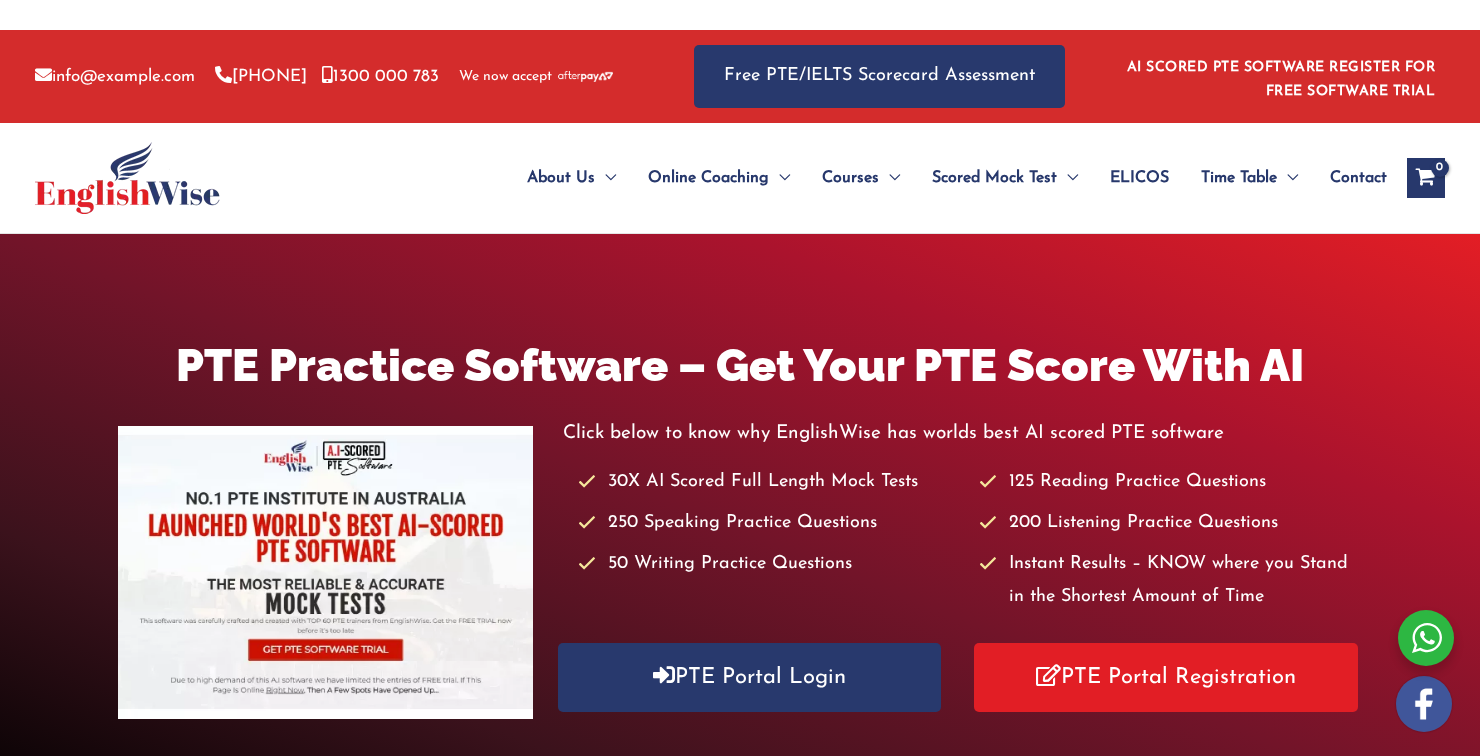 click at bounding box center (127, 178) 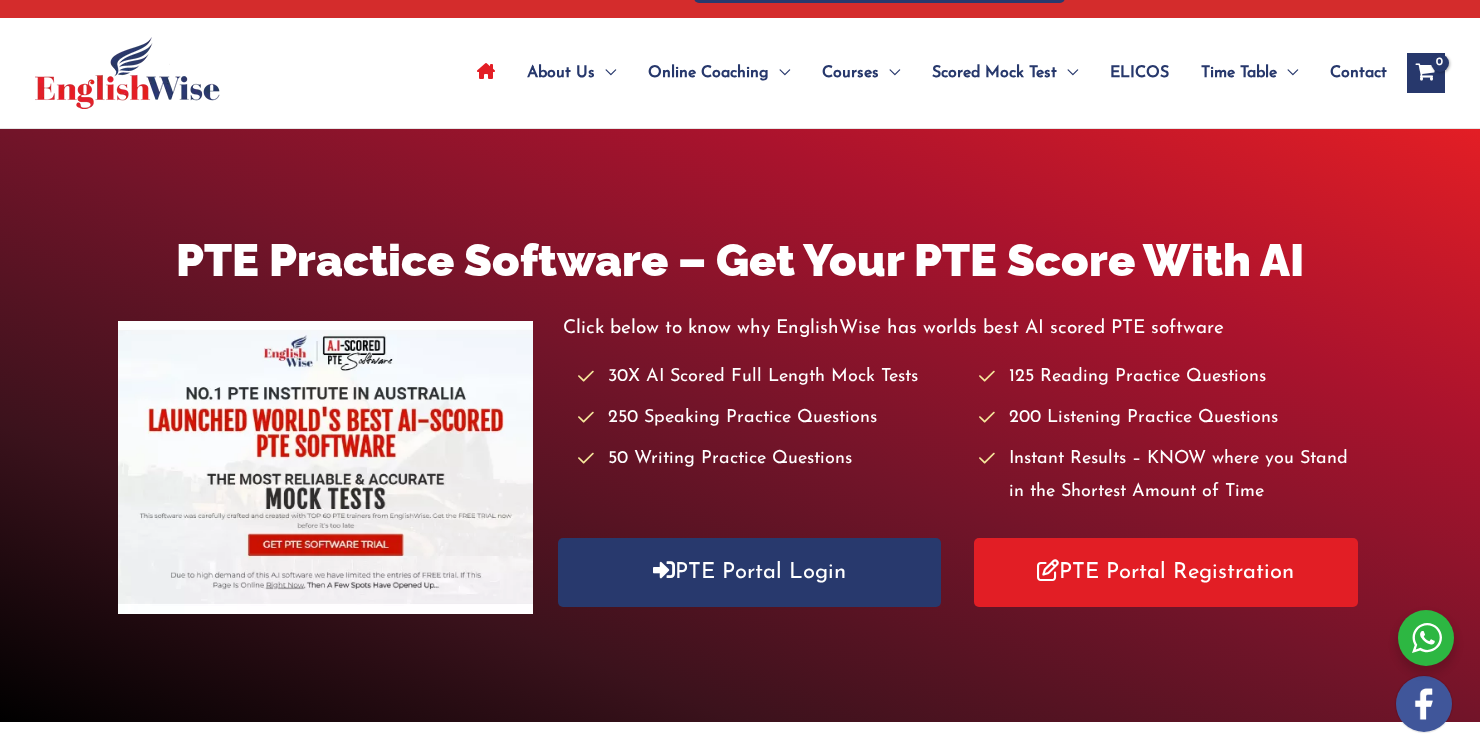scroll, scrollTop: 75, scrollLeft: 0, axis: vertical 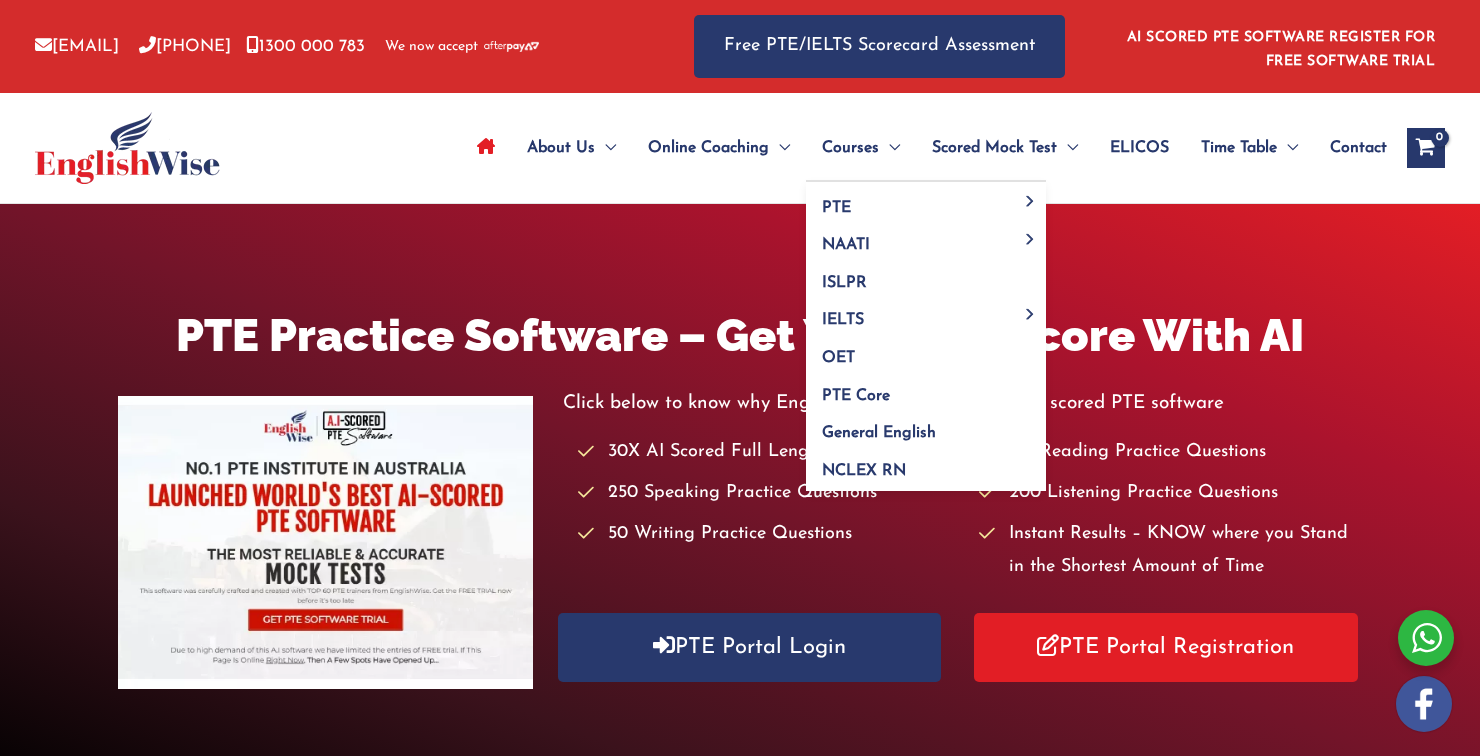 click at bounding box center [889, 148] 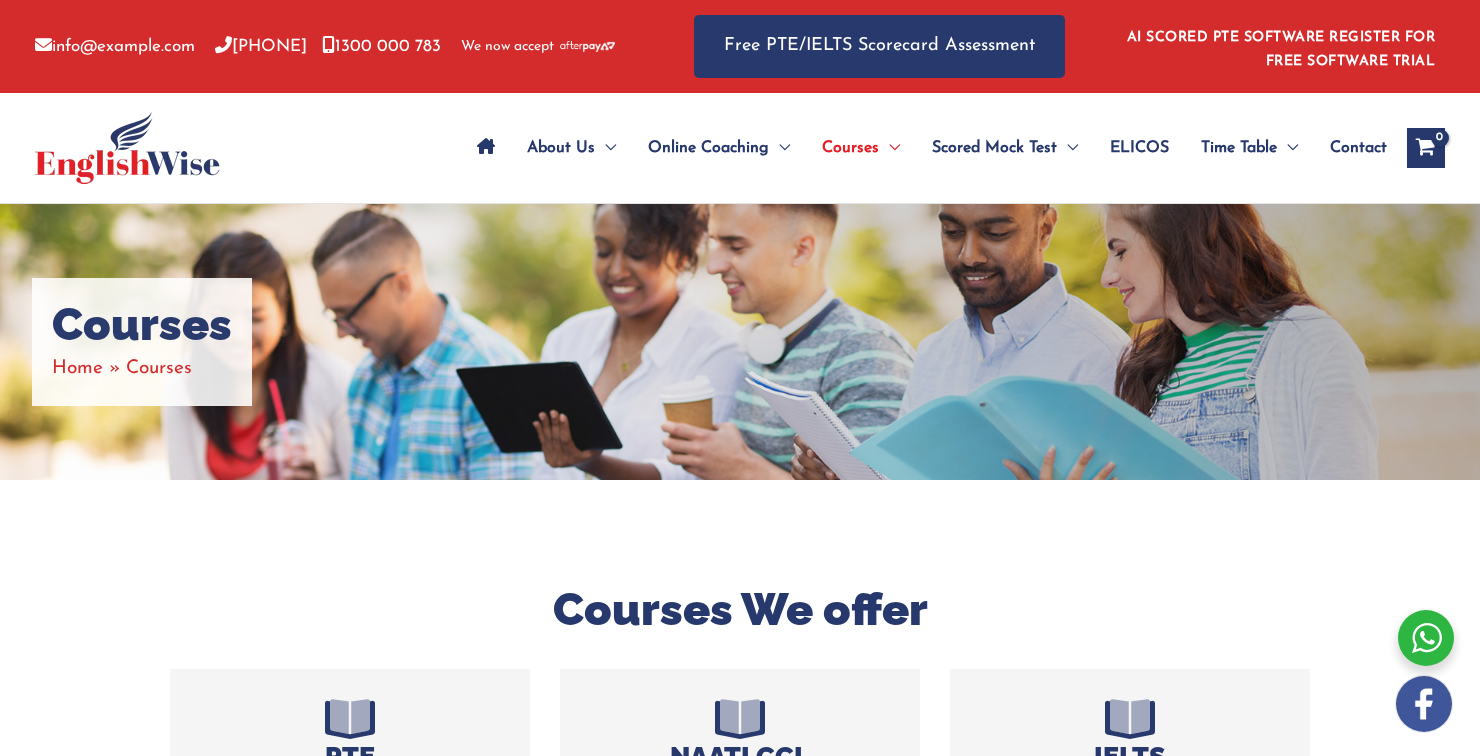 scroll, scrollTop: 0, scrollLeft: 0, axis: both 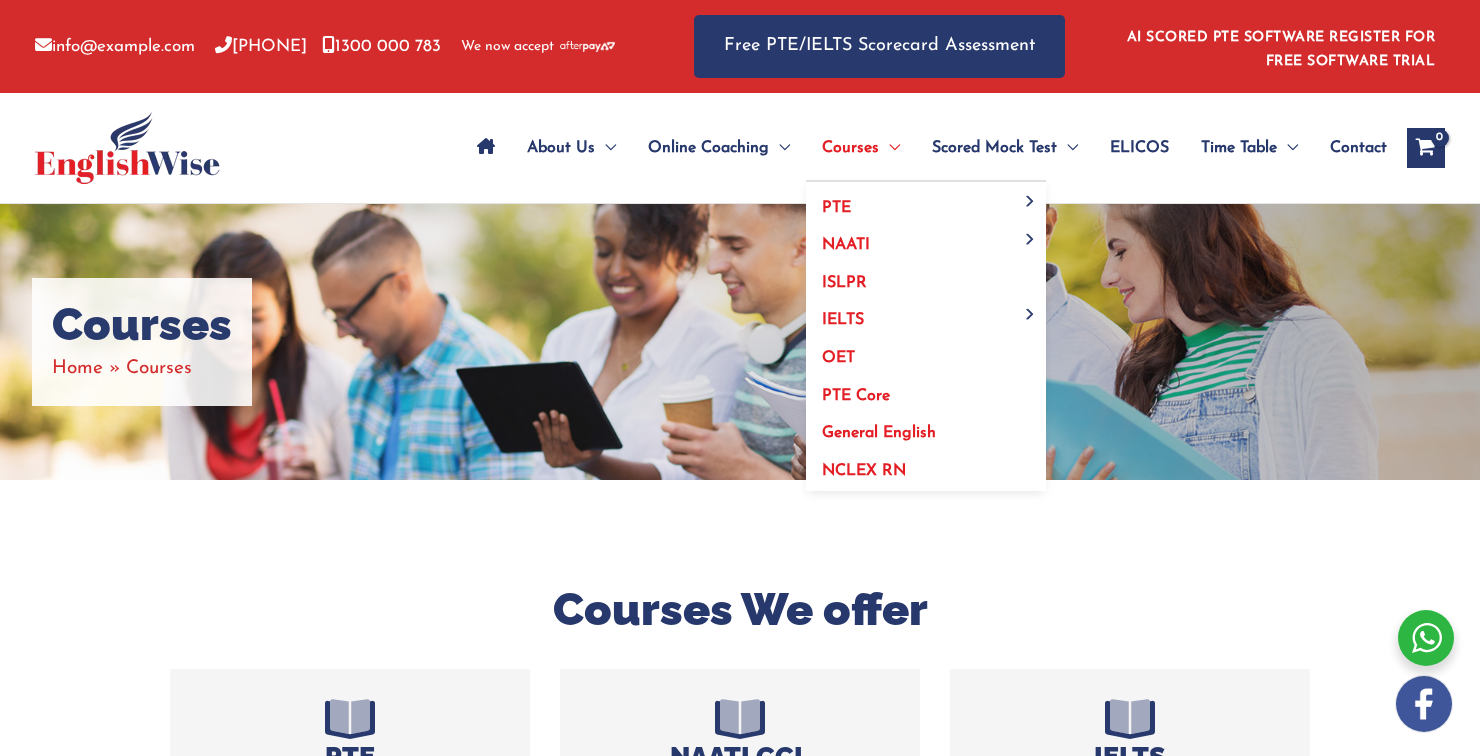 click at bounding box center (889, 148) 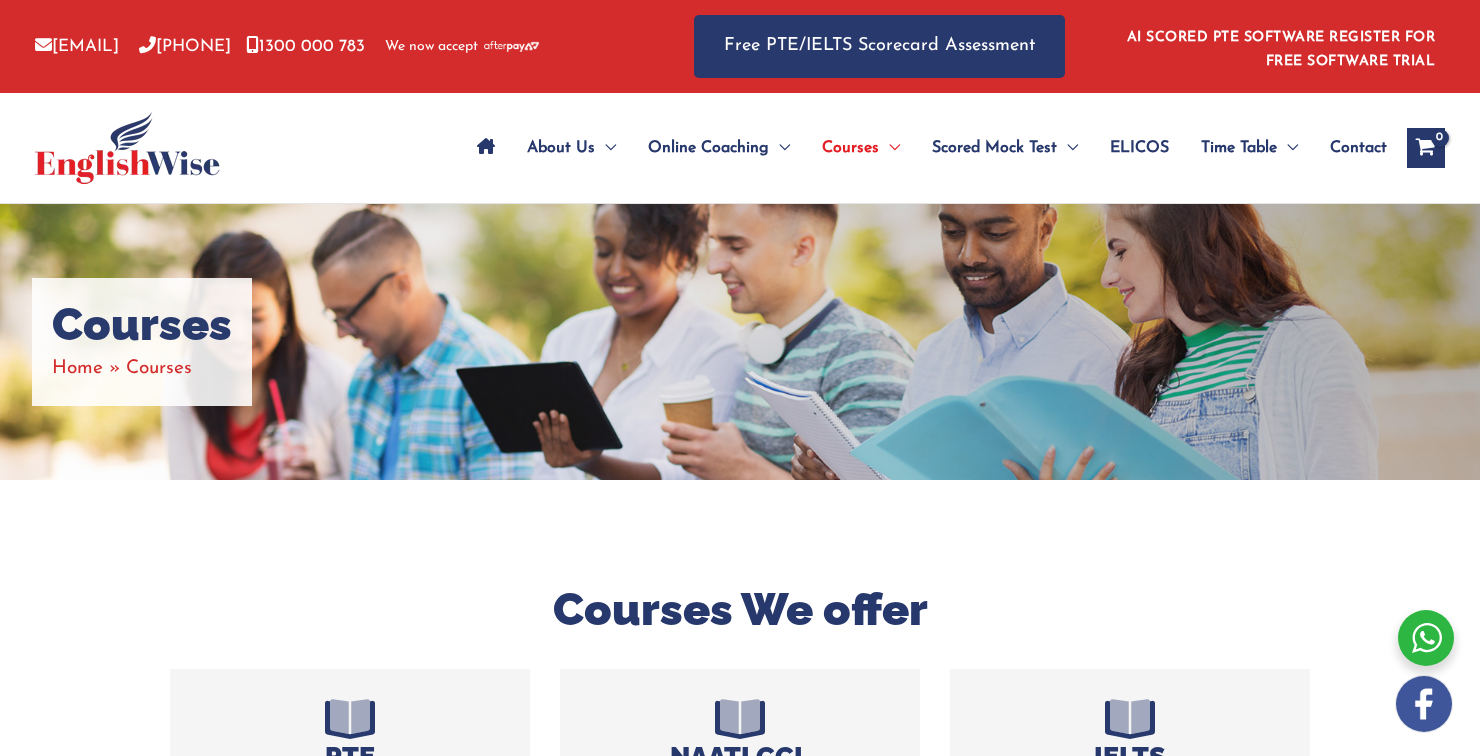 scroll, scrollTop: 0, scrollLeft: 0, axis: both 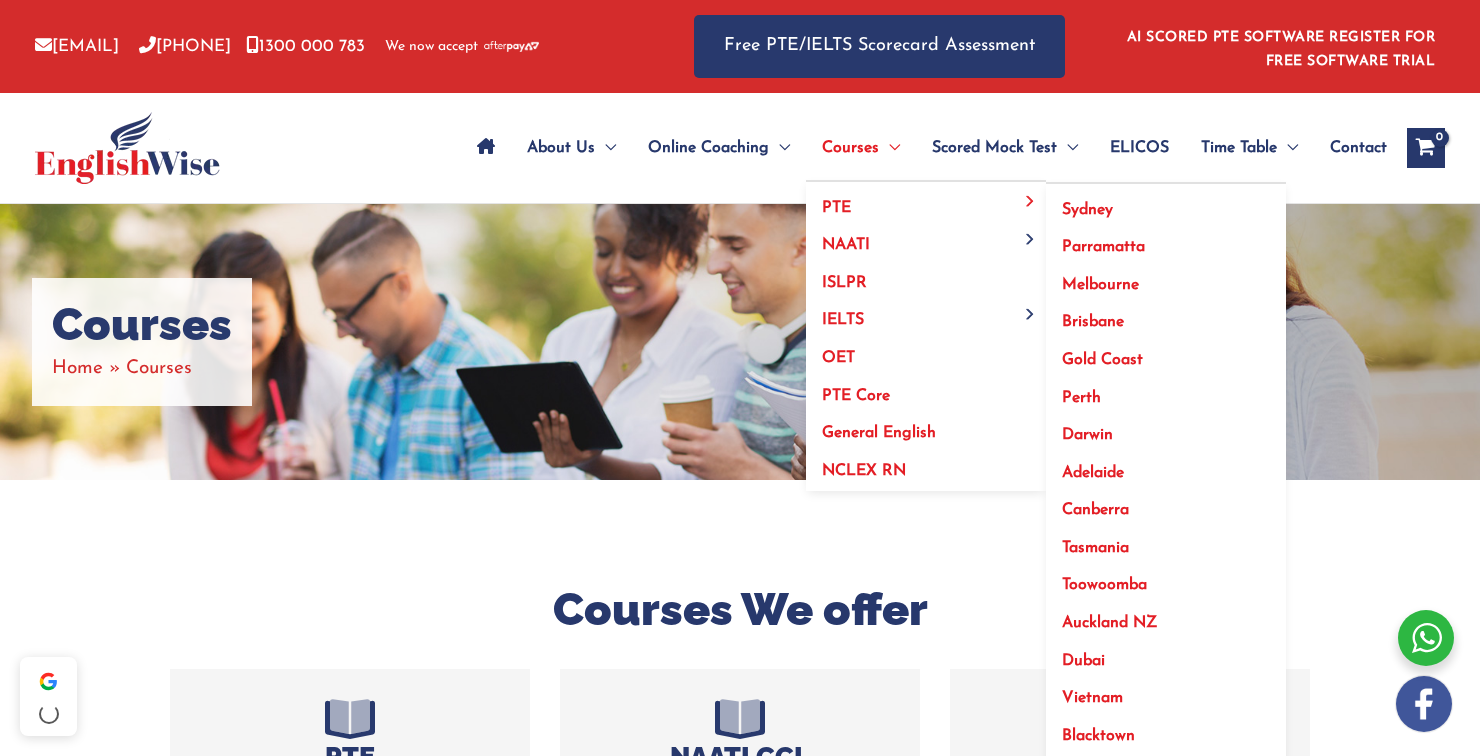 click on "PTE" at bounding box center [926, 201] 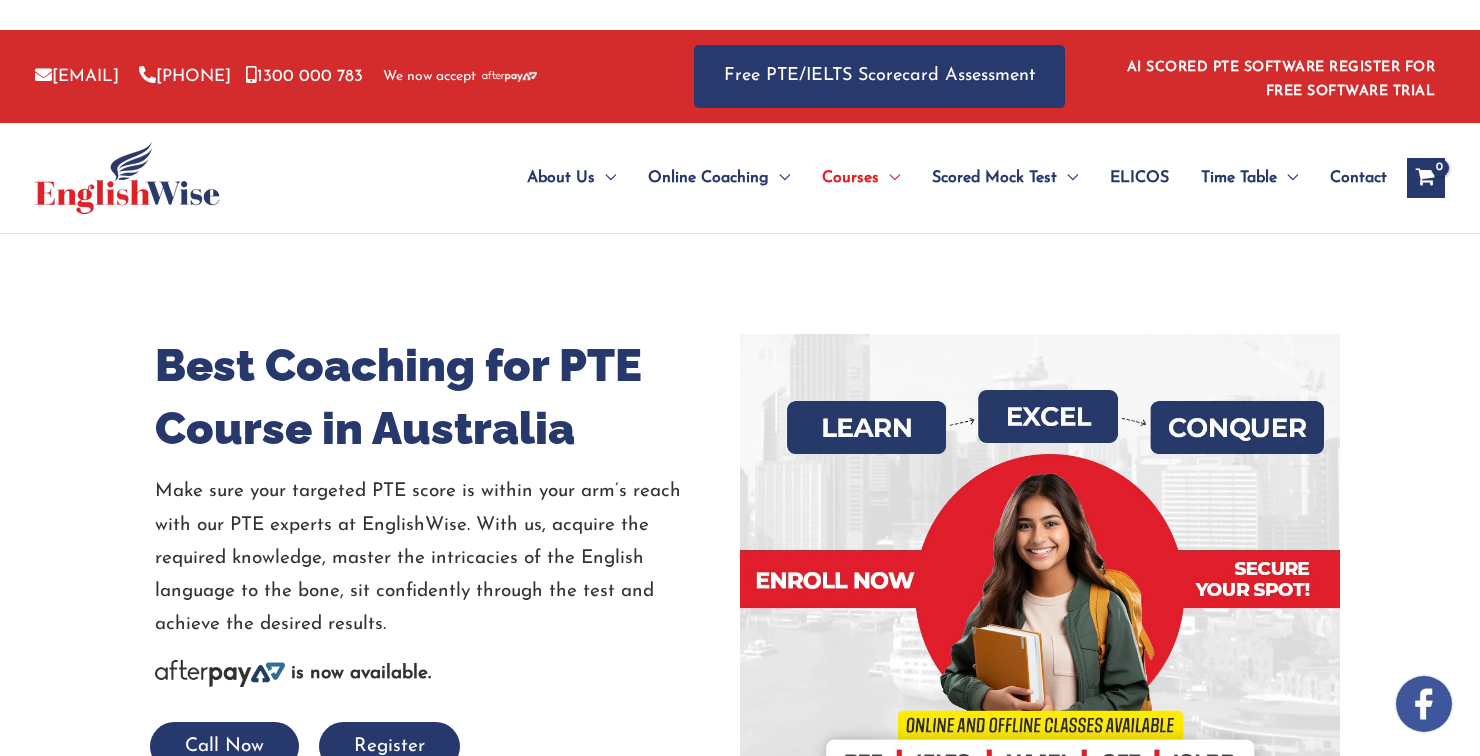 scroll, scrollTop: 0, scrollLeft: 0, axis: both 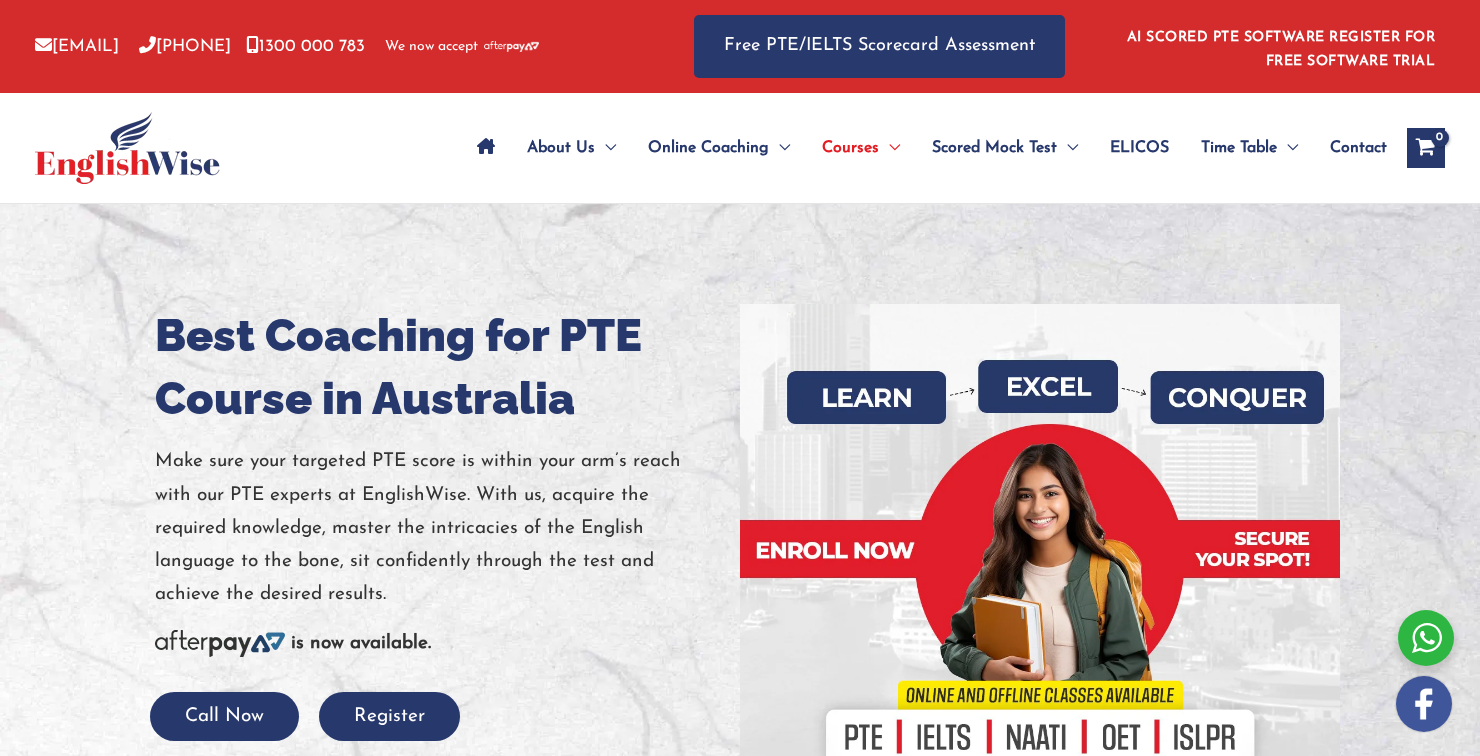 click at bounding box center [740, 554] 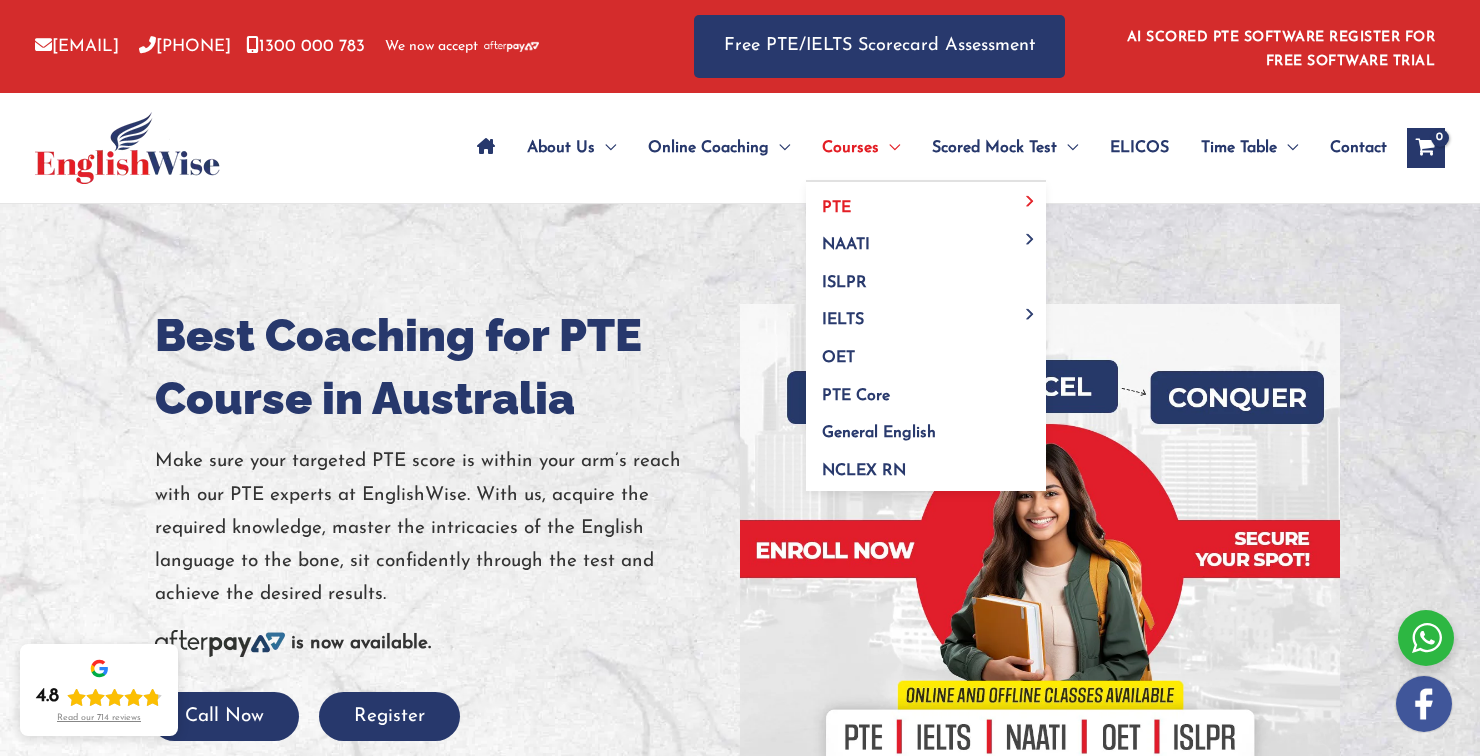 click at bounding box center [889, 148] 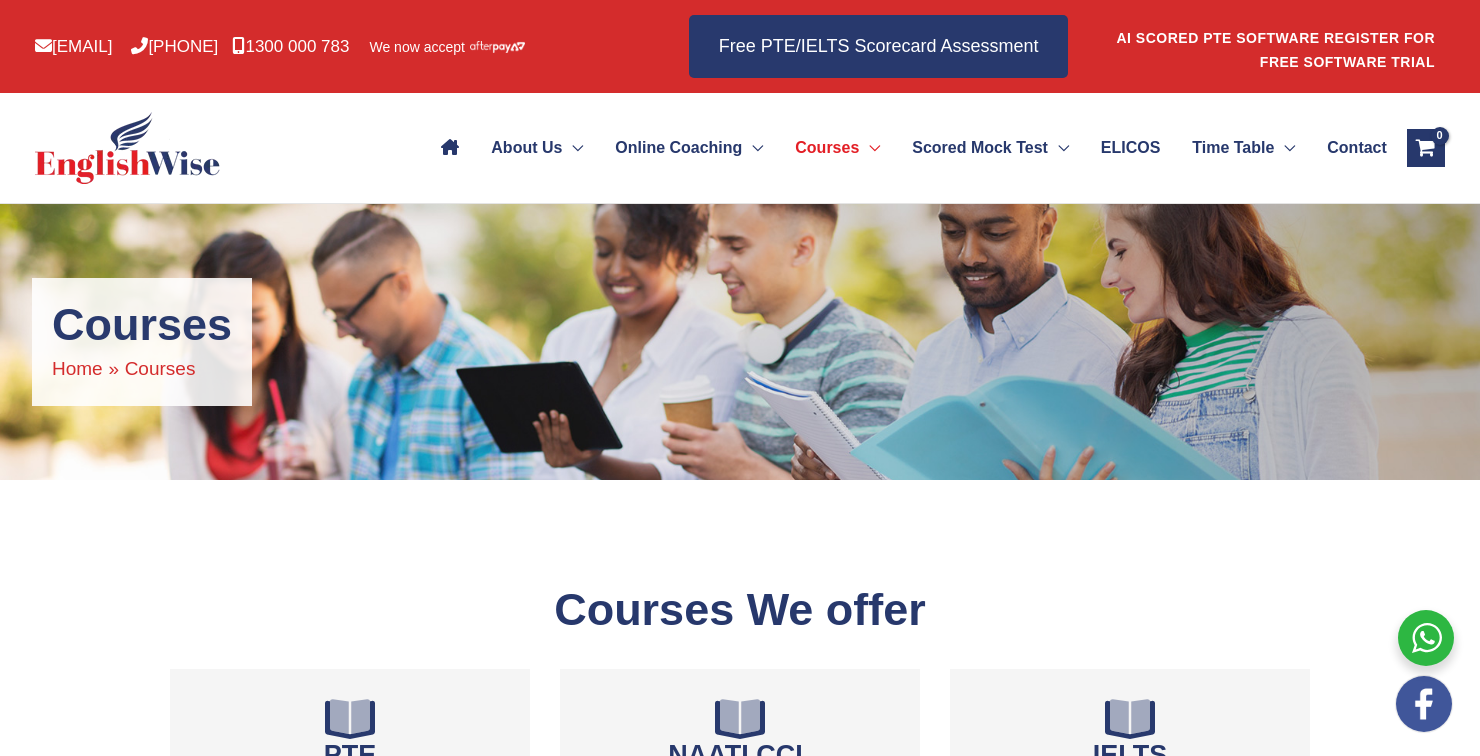 scroll, scrollTop: 0, scrollLeft: 0, axis: both 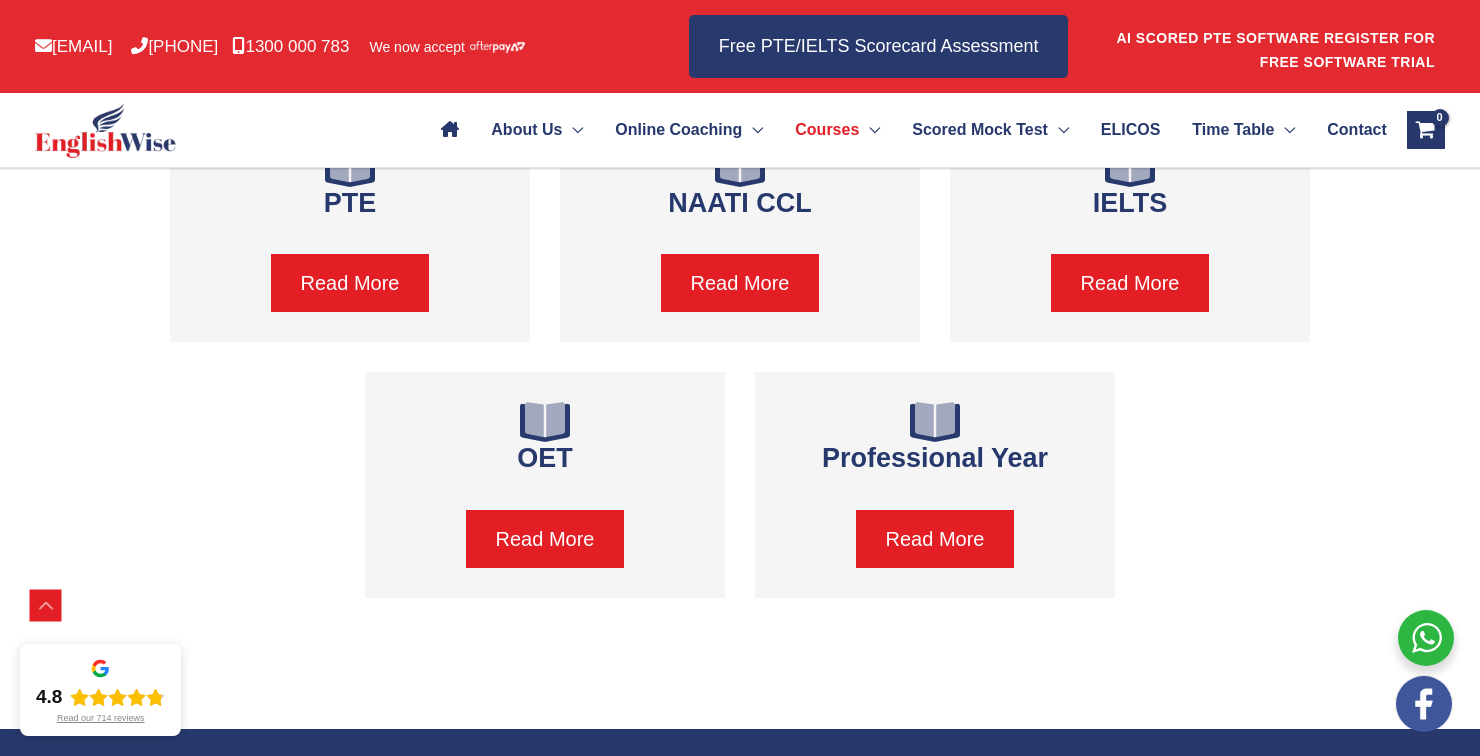 click on "Read More" at bounding box center [350, 283] 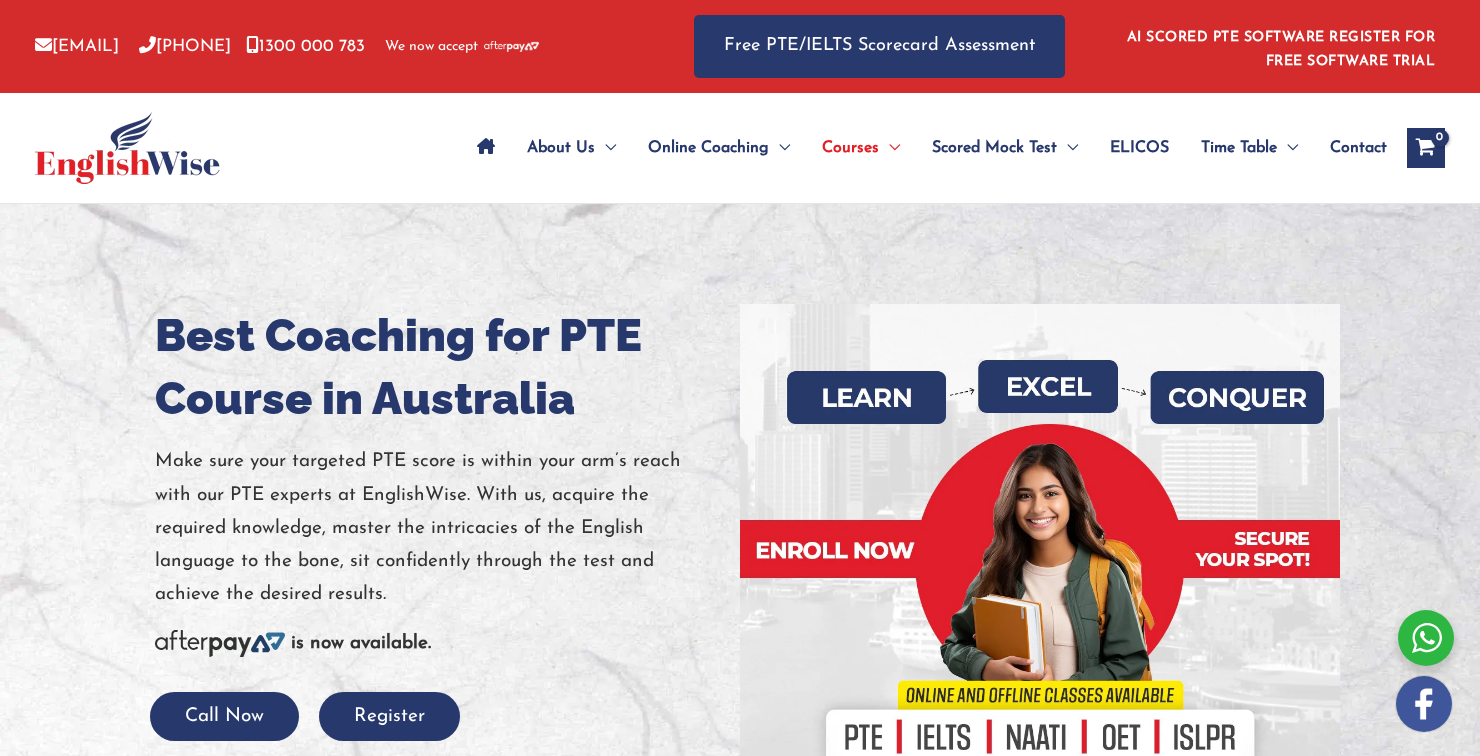 scroll, scrollTop: 0, scrollLeft: 0, axis: both 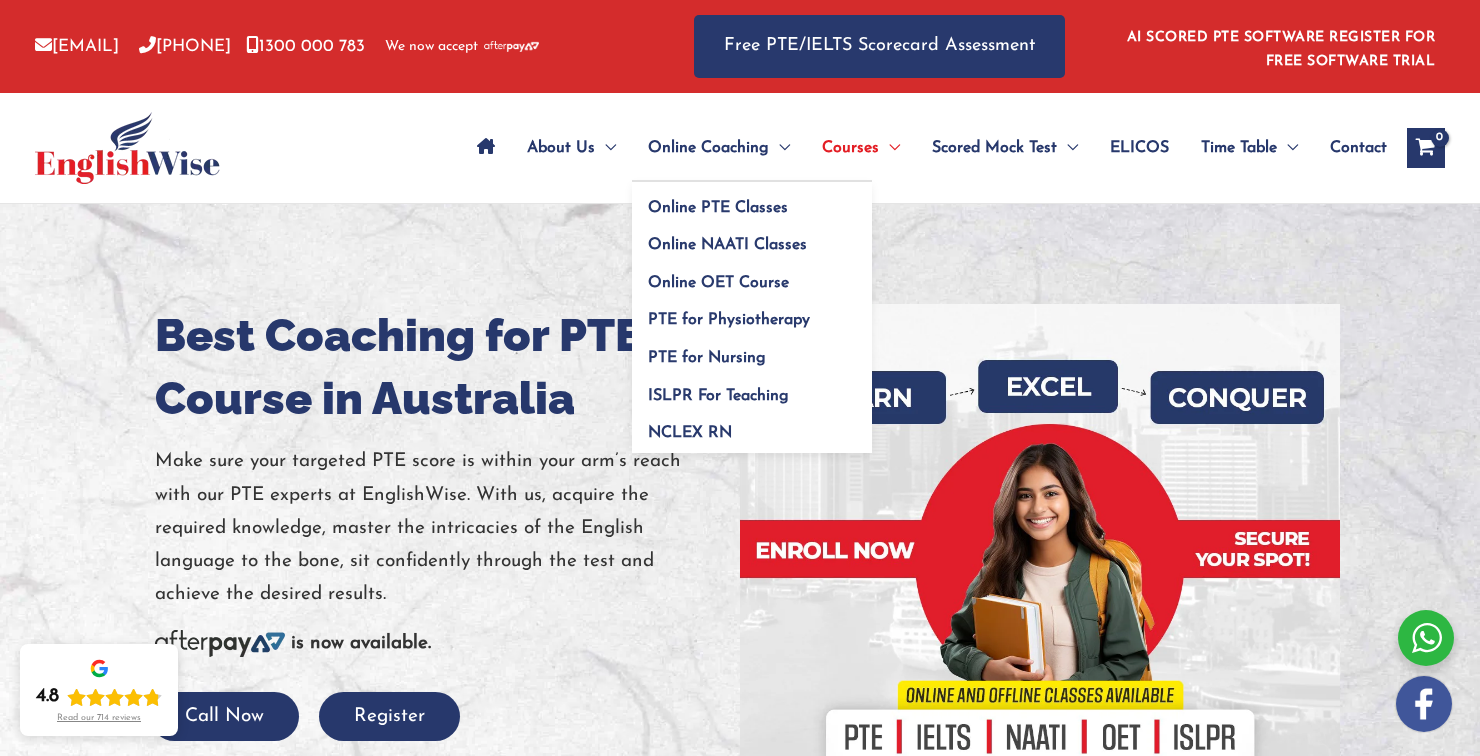 click at bounding box center [779, 148] 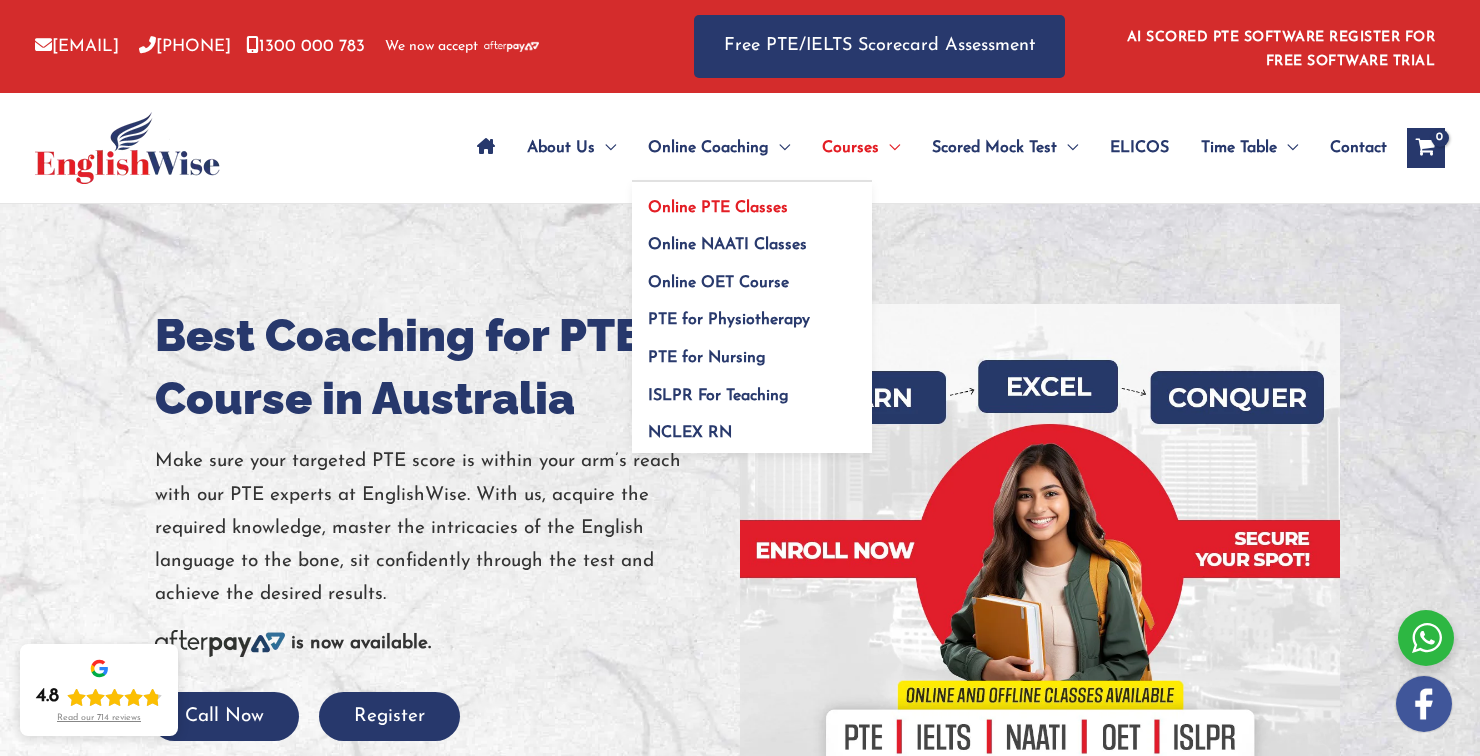 click on "Online PTE Classes" at bounding box center (752, 201) 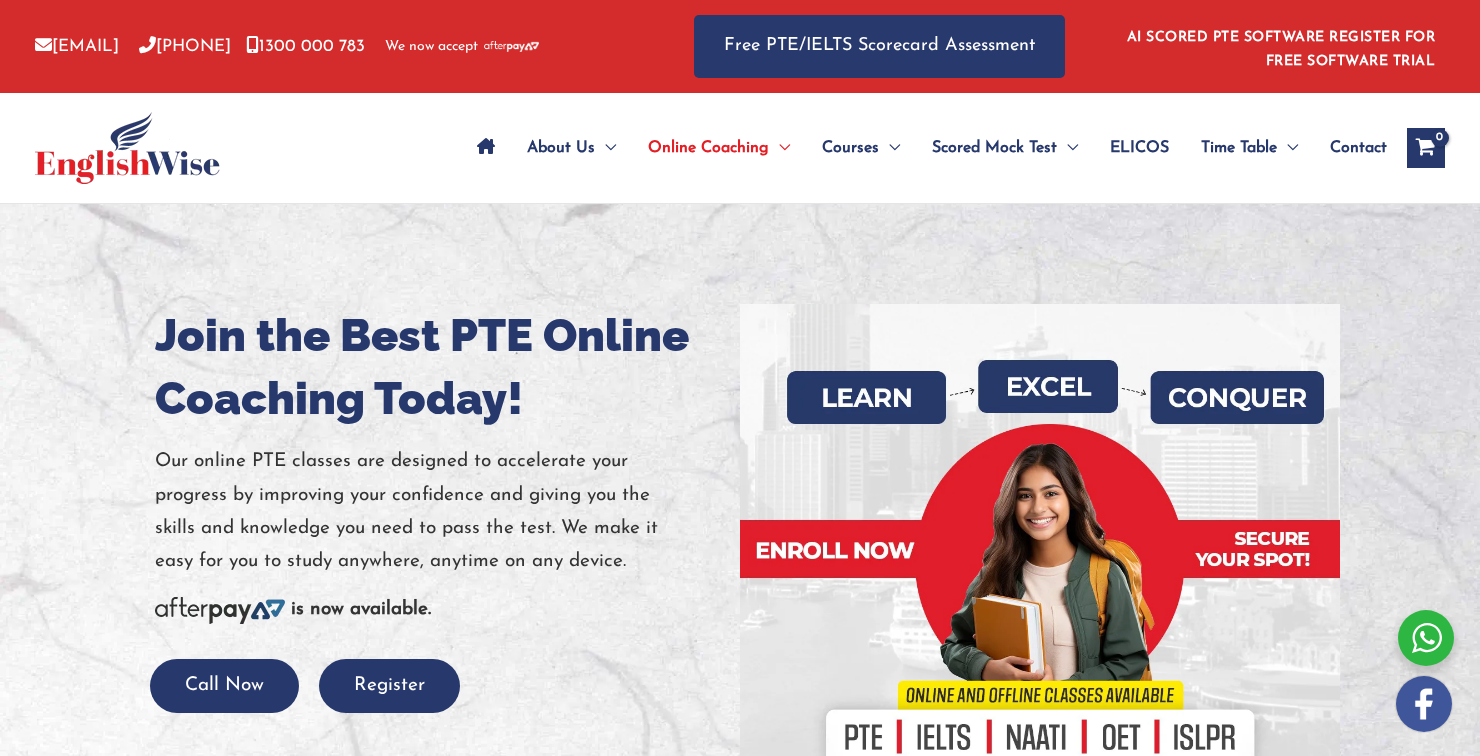 scroll, scrollTop: 0, scrollLeft: 0, axis: both 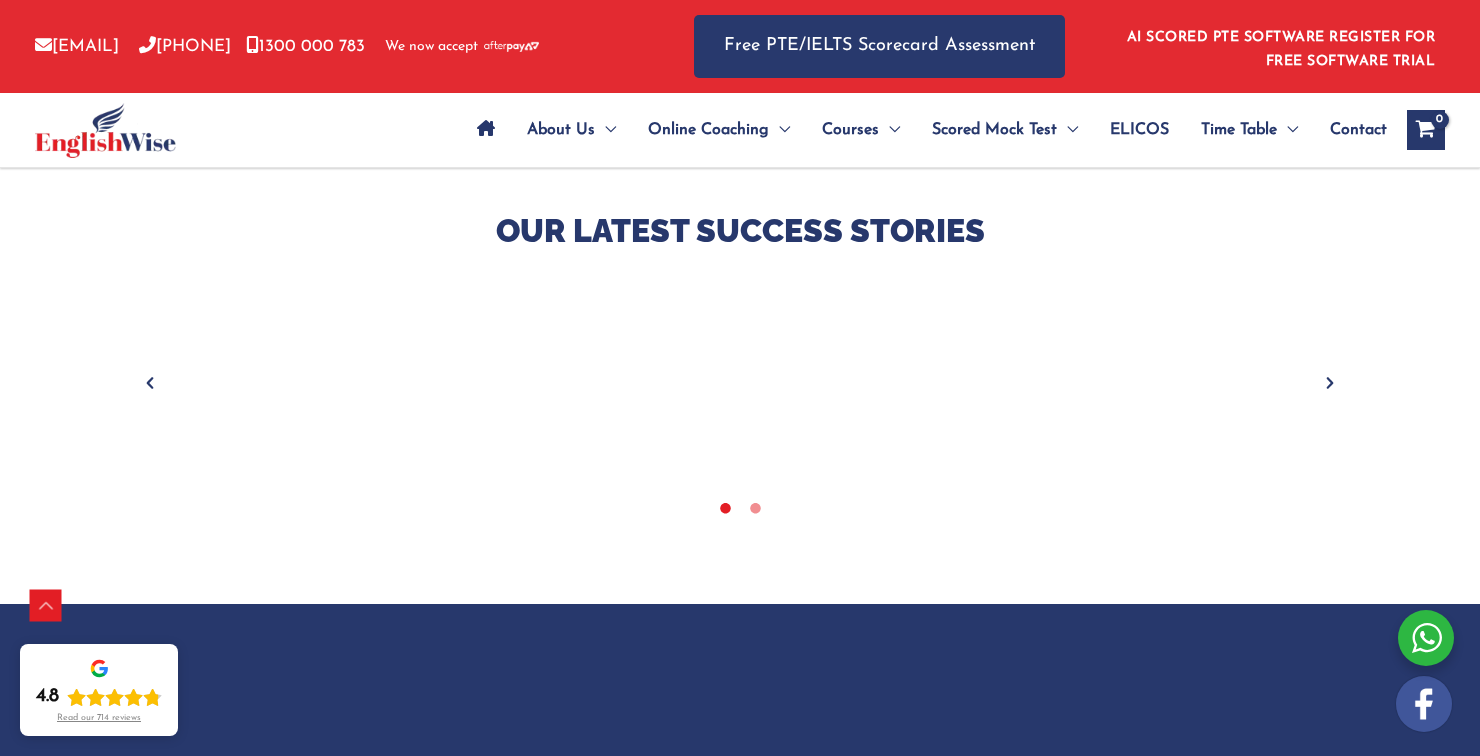click at bounding box center (1330, 383) 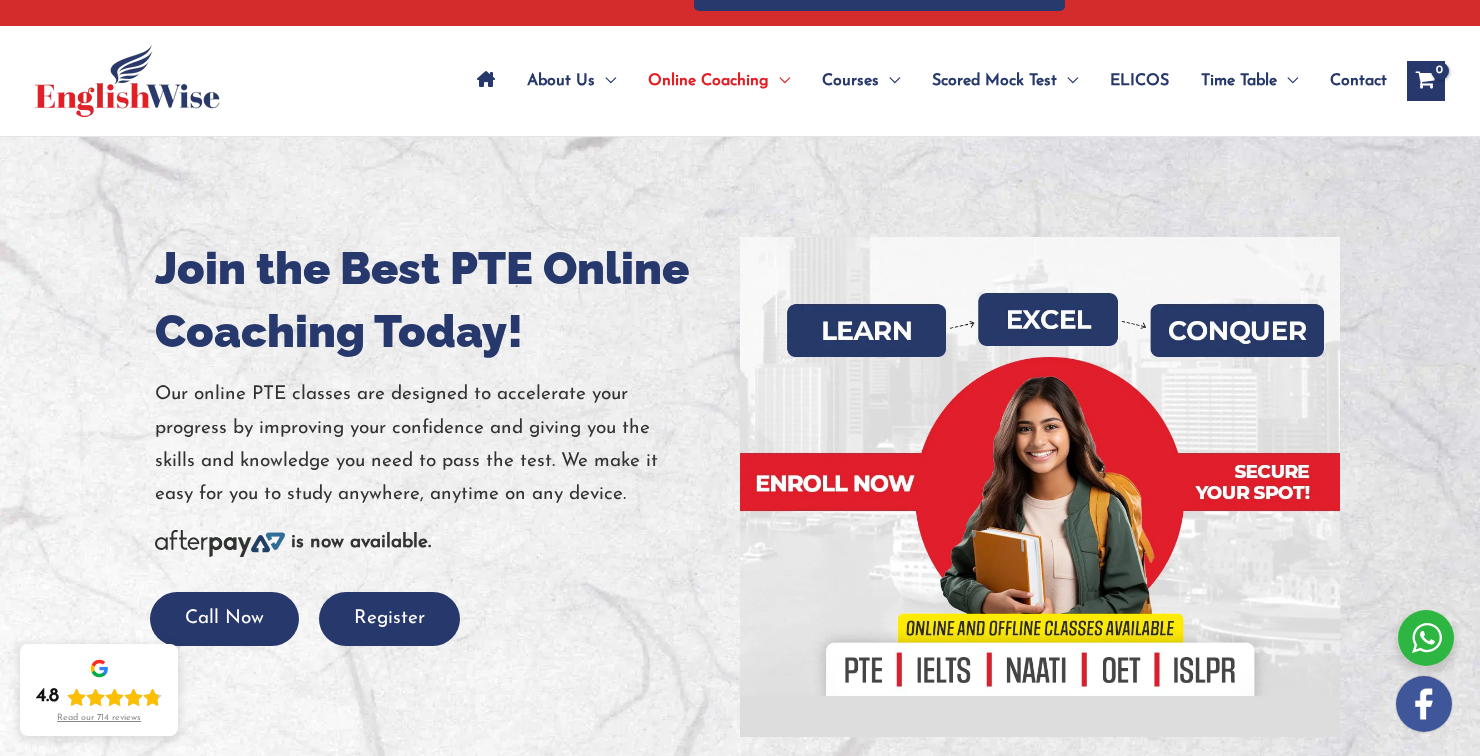 scroll, scrollTop: 0, scrollLeft: 0, axis: both 